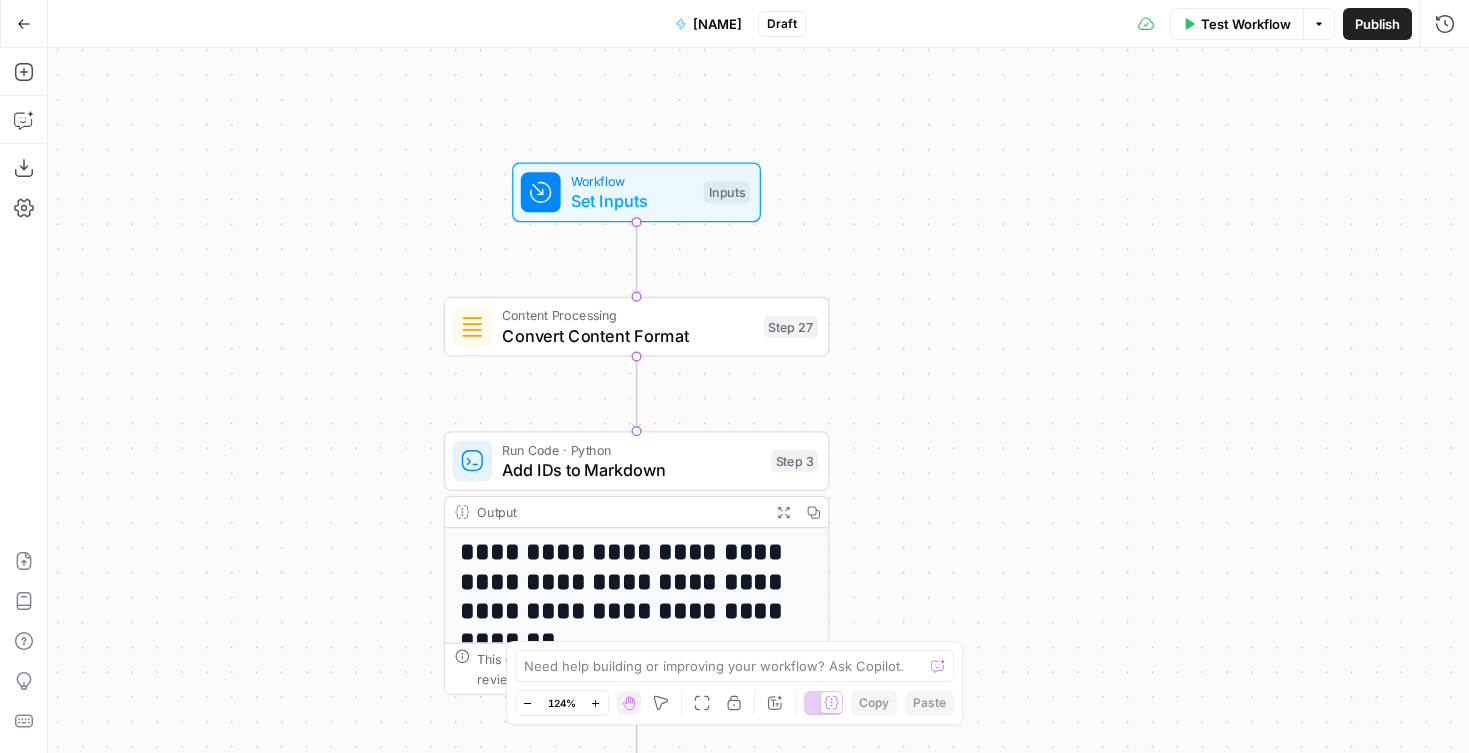 scroll, scrollTop: 0, scrollLeft: 0, axis: both 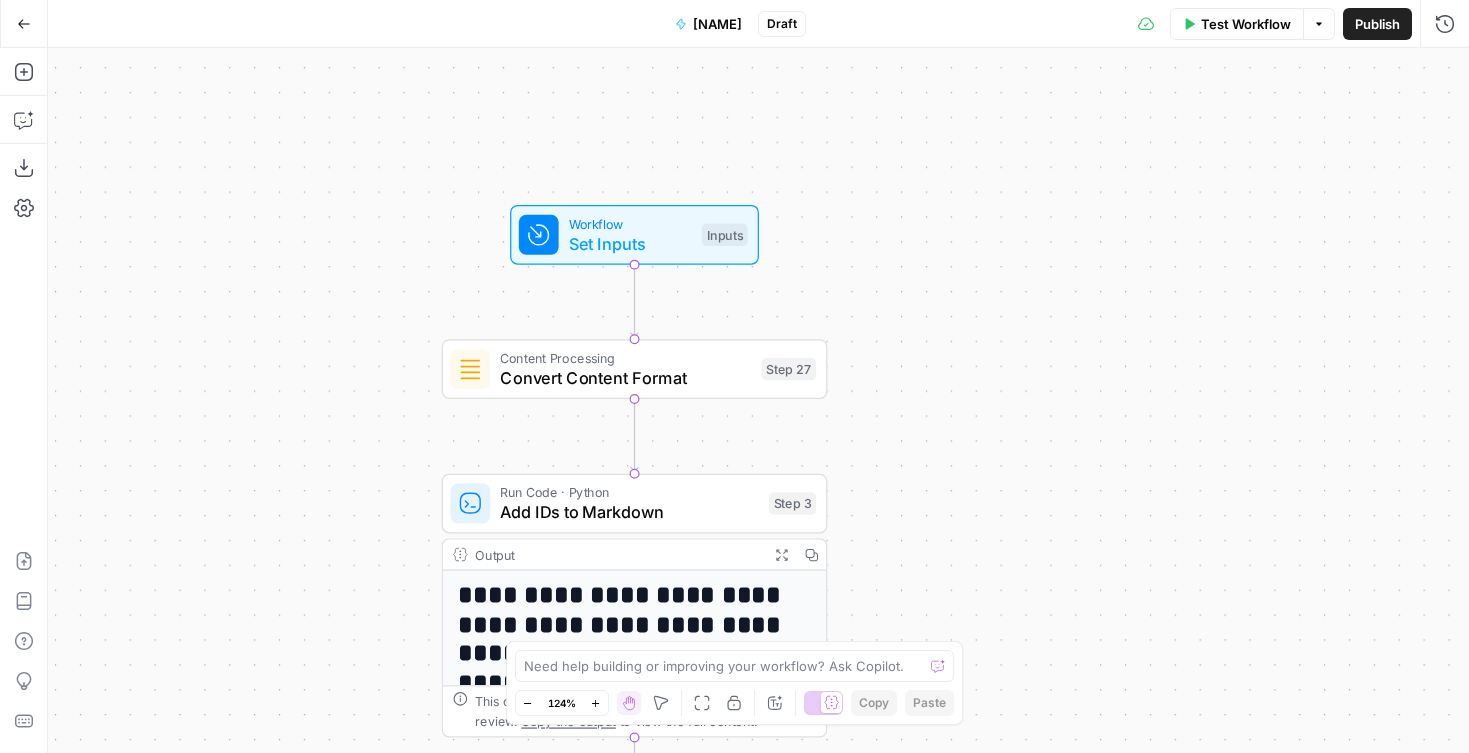 click on "Test Workflow" at bounding box center [1237, 24] 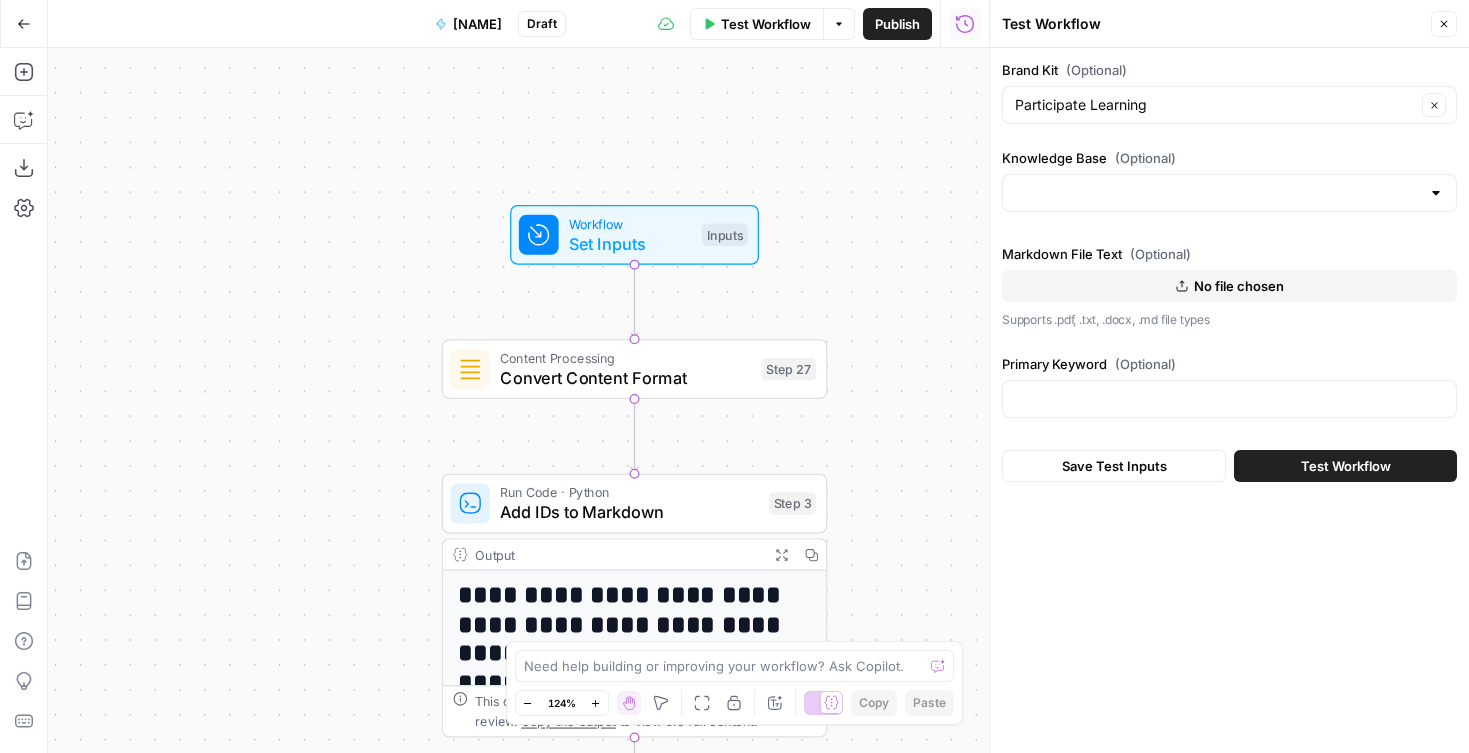 click on "No file chosen" at bounding box center (1239, 286) 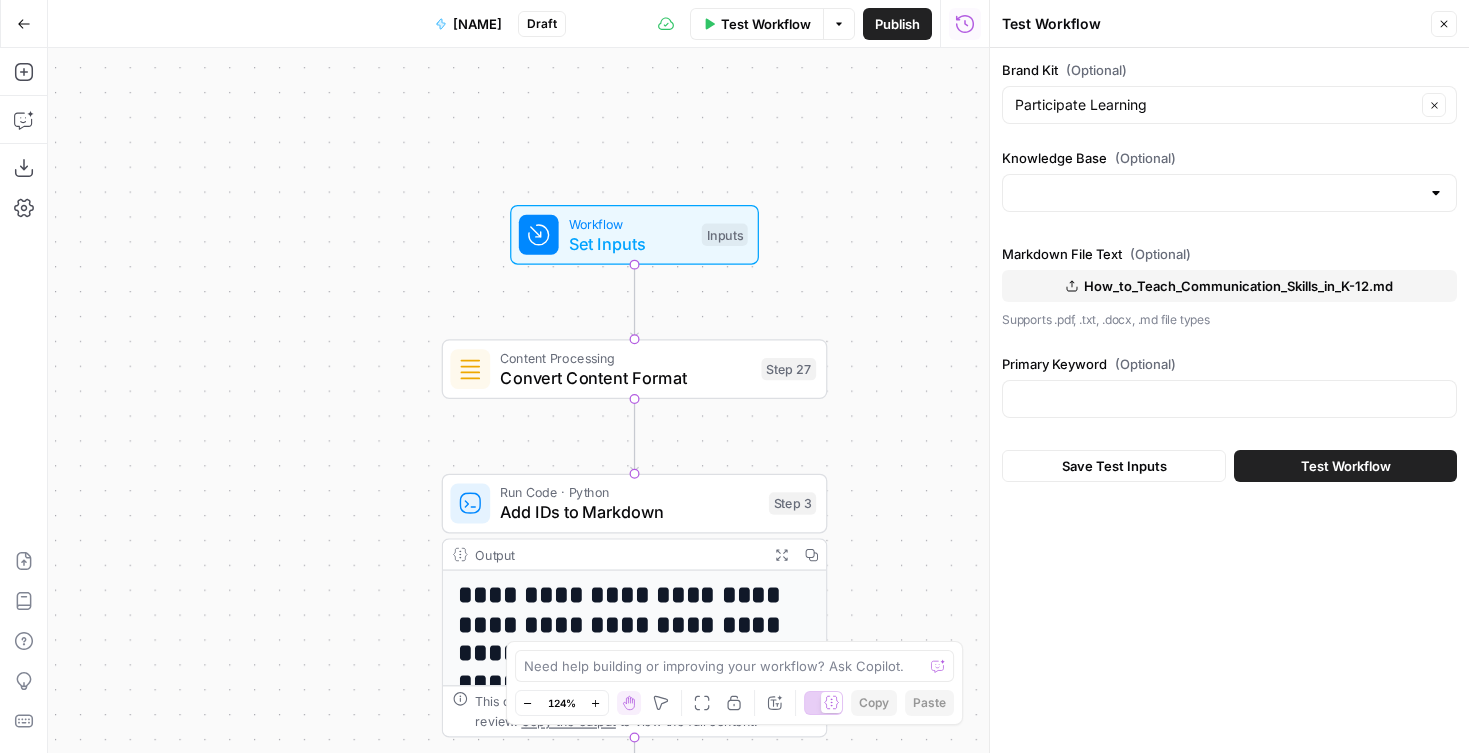 click at bounding box center [1229, 193] 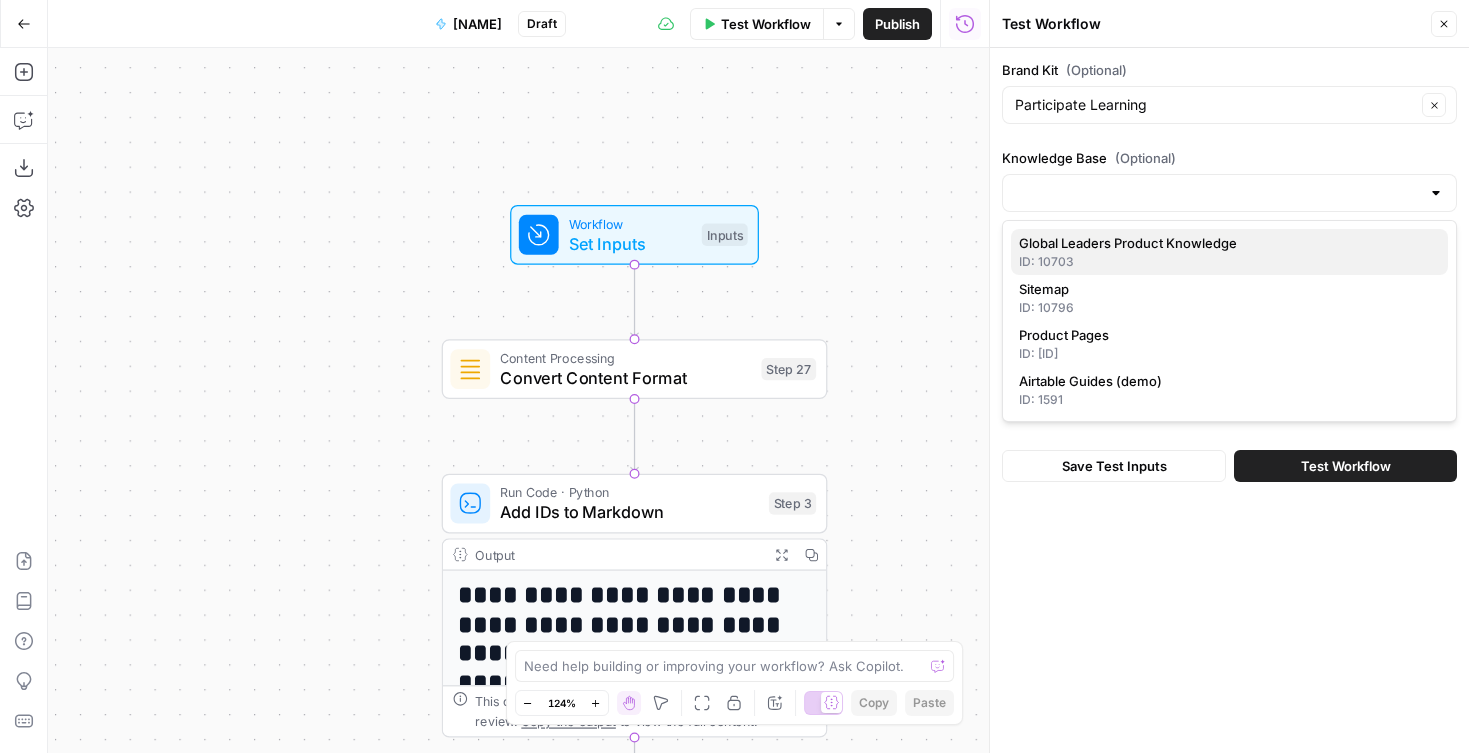 click on "ID: 10703" at bounding box center [1229, 262] 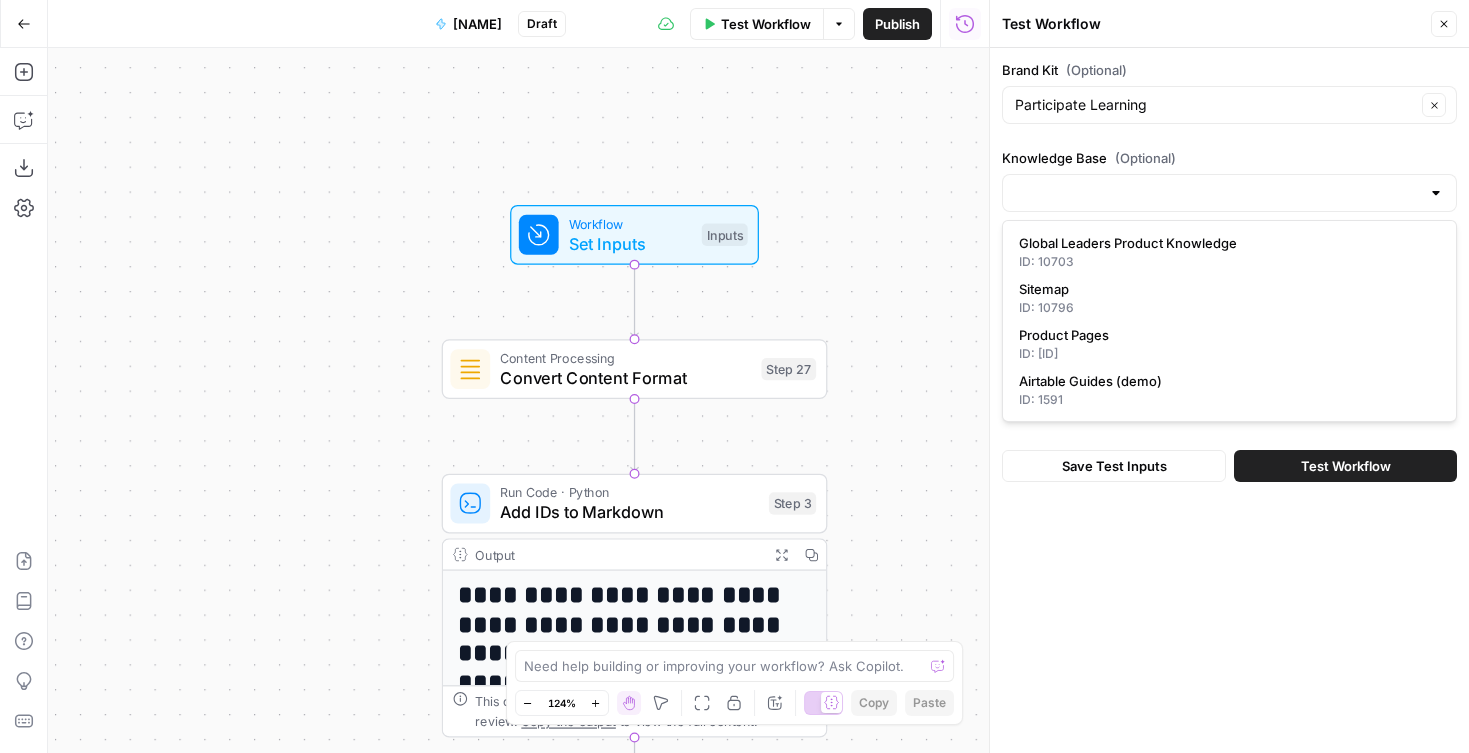 type on "Global Leaders Product Knowledge" 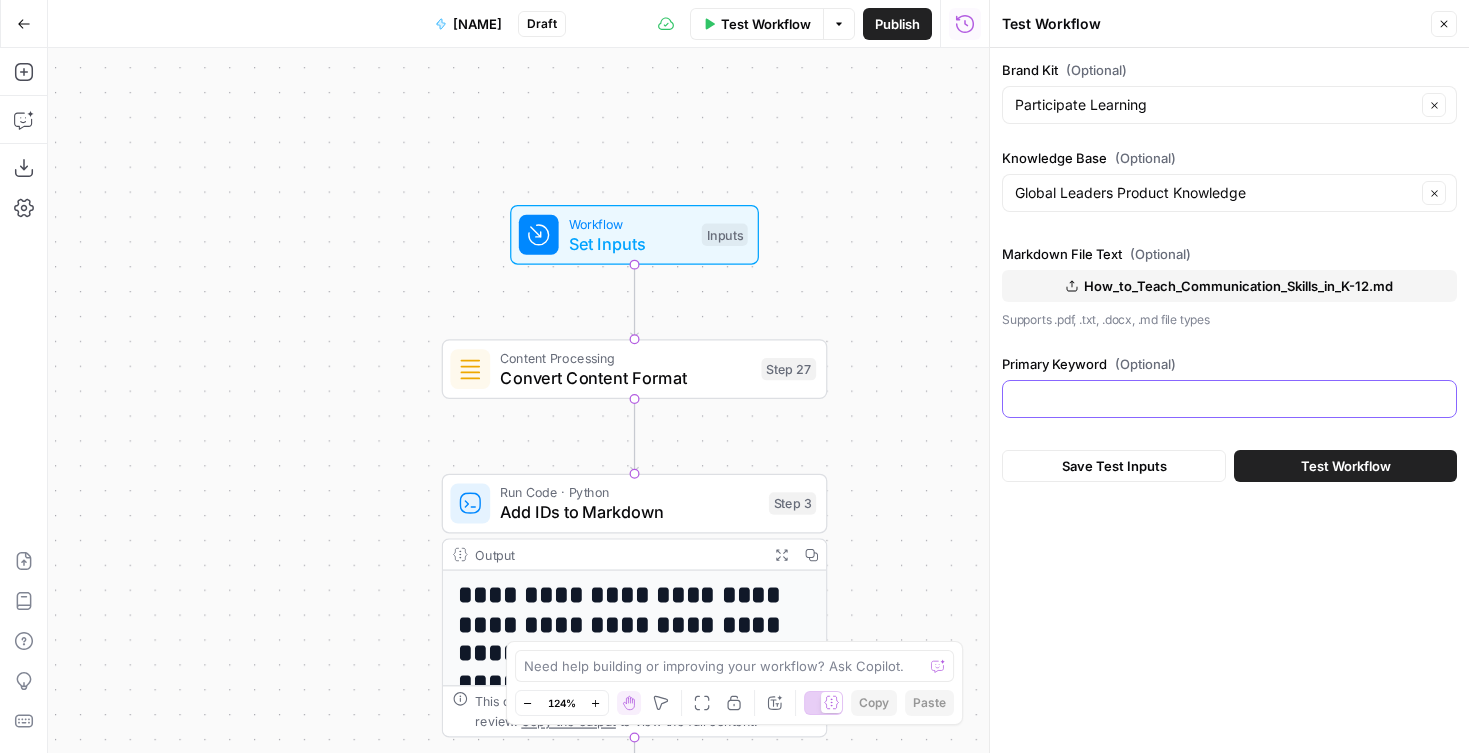 click on "Primary Keyword   (Optional)" at bounding box center [1229, 399] 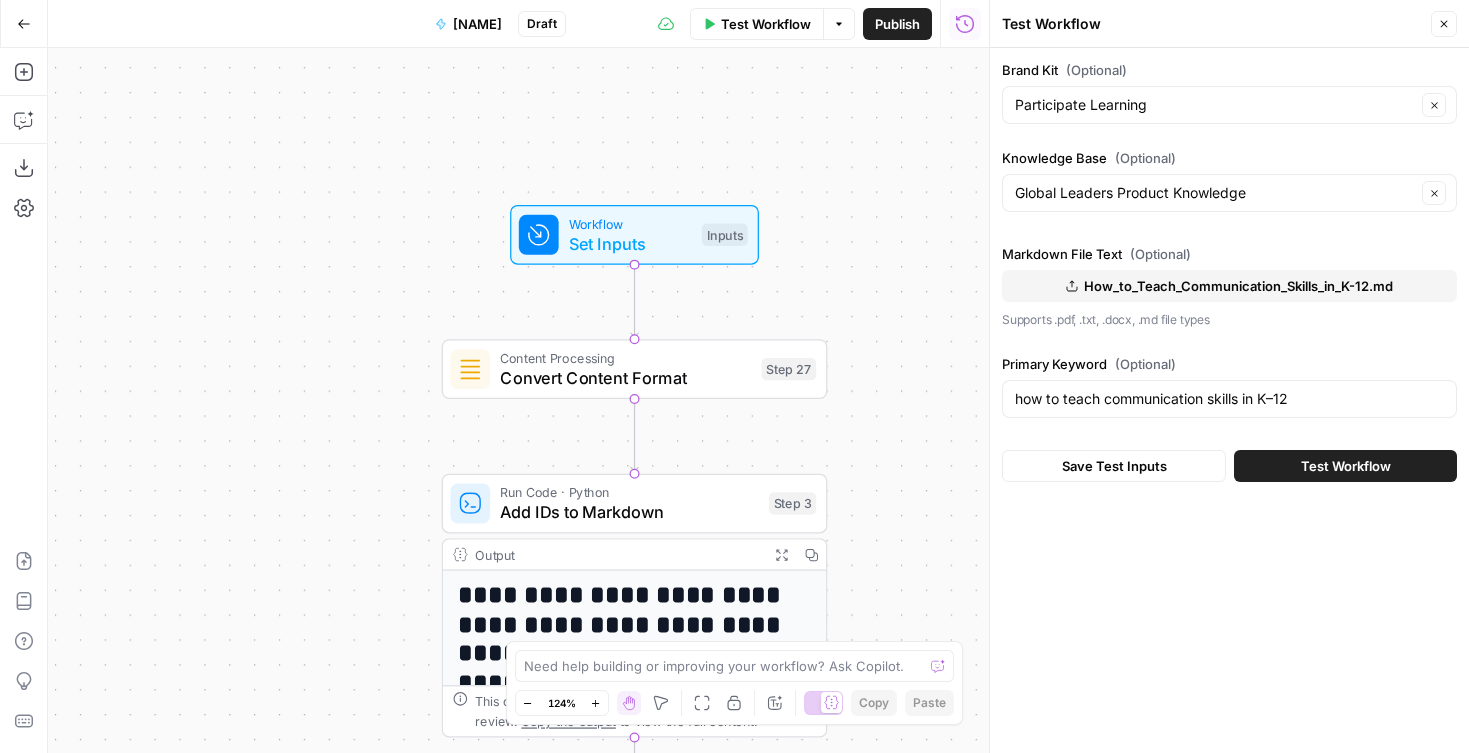 click on "Primary Keyword   (Optional)" at bounding box center (1229, 364) 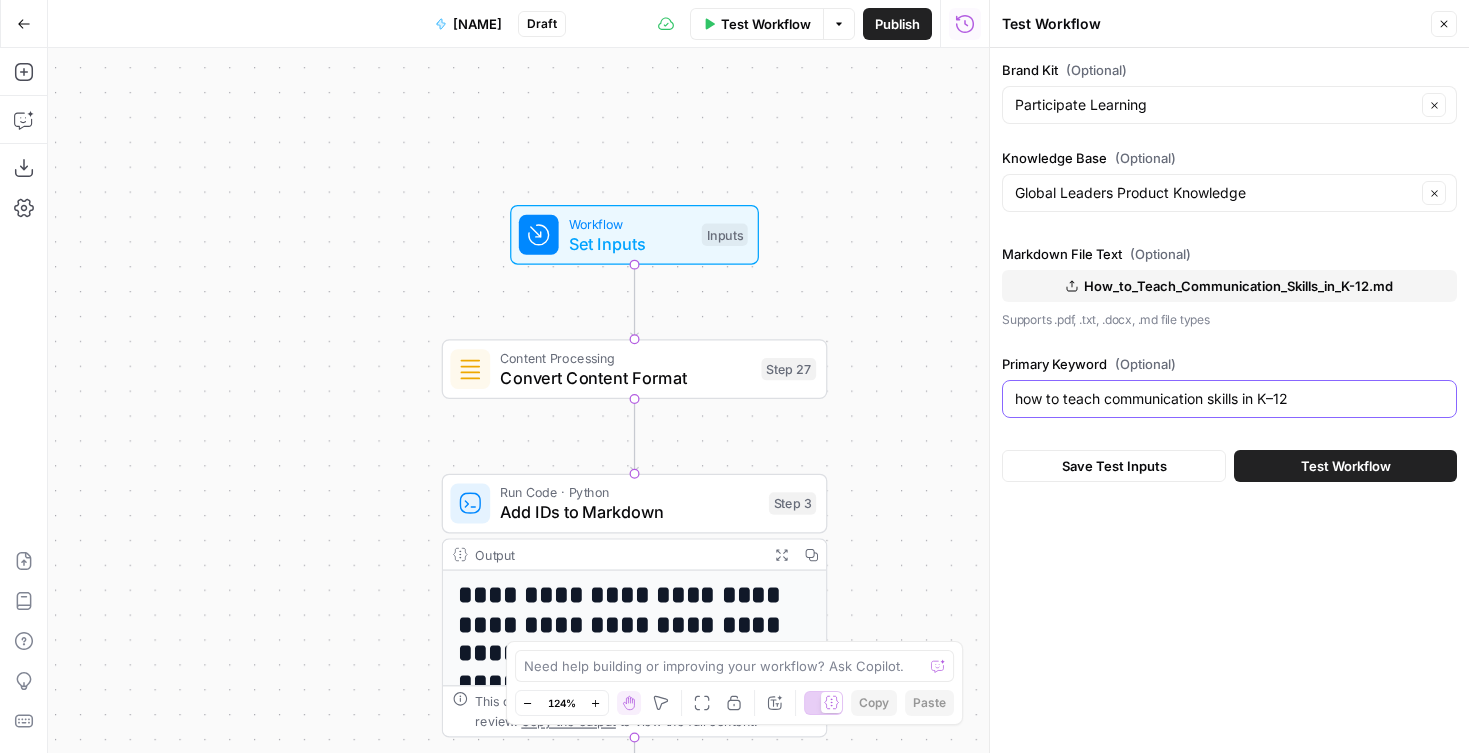 click on "how to teach communication skills in K–12" at bounding box center (1229, 399) 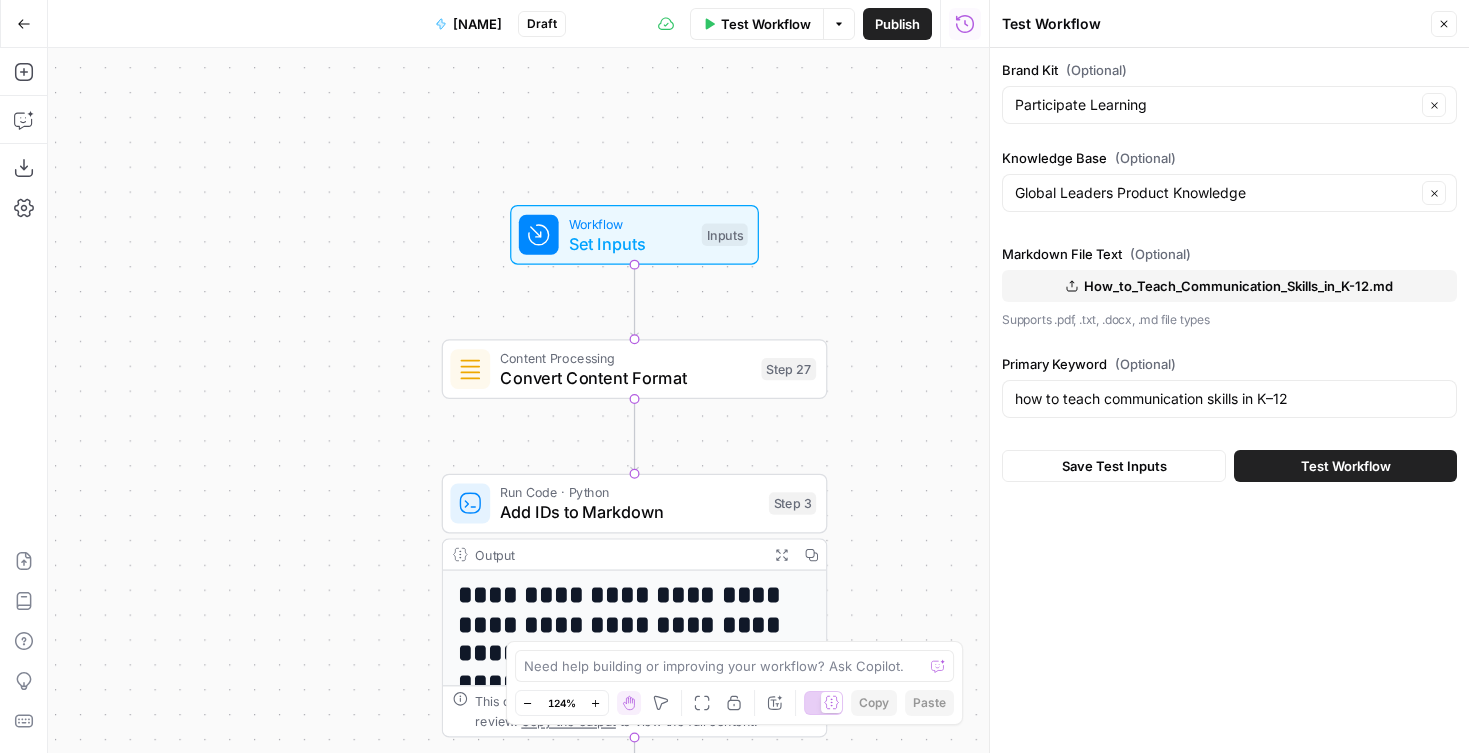 click on "Test Workflow" at bounding box center (1346, 466) 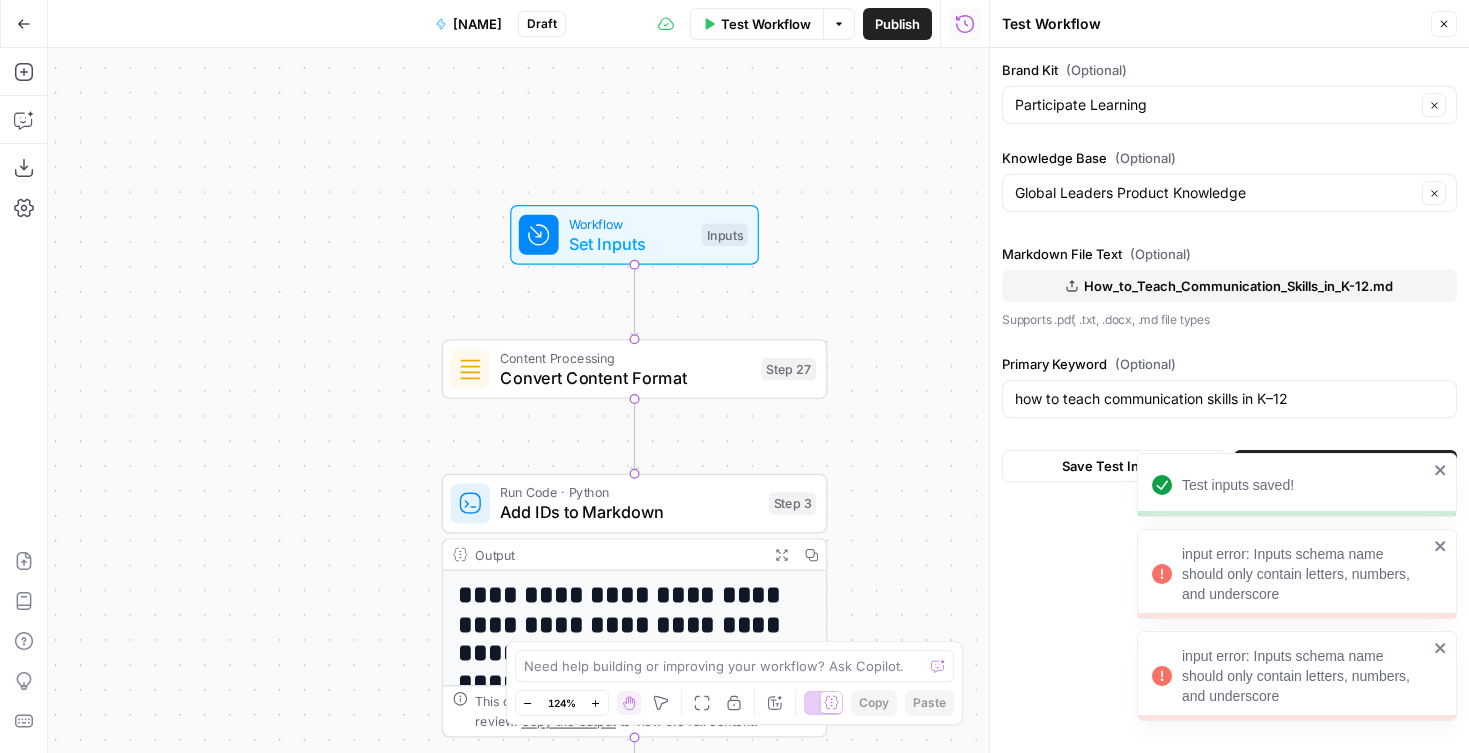click on "input error: Inputs schema name should only contain letters, numbers, and underscore" at bounding box center [1305, 574] 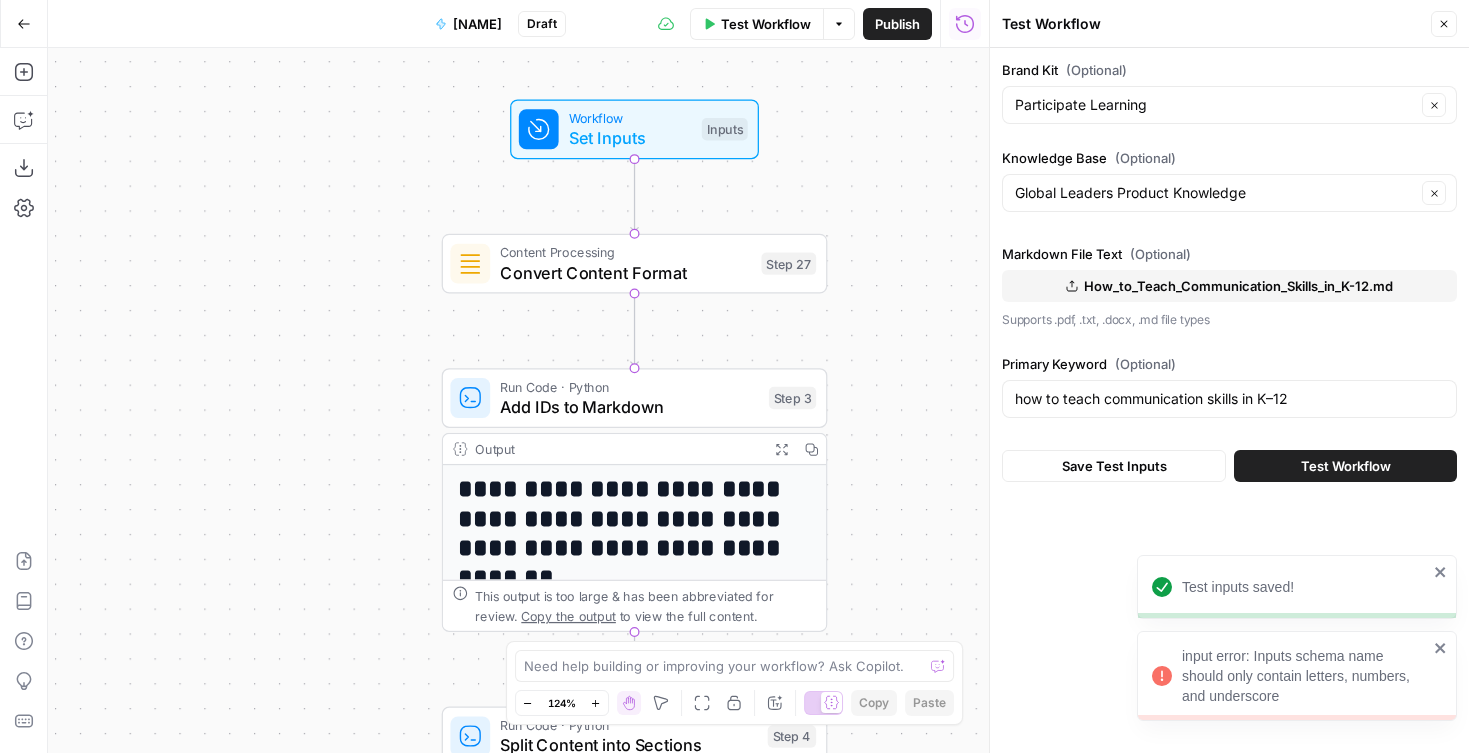 click on "input error: Inputs schema name should only contain letters, numbers, and underscore" at bounding box center (1305, 676) 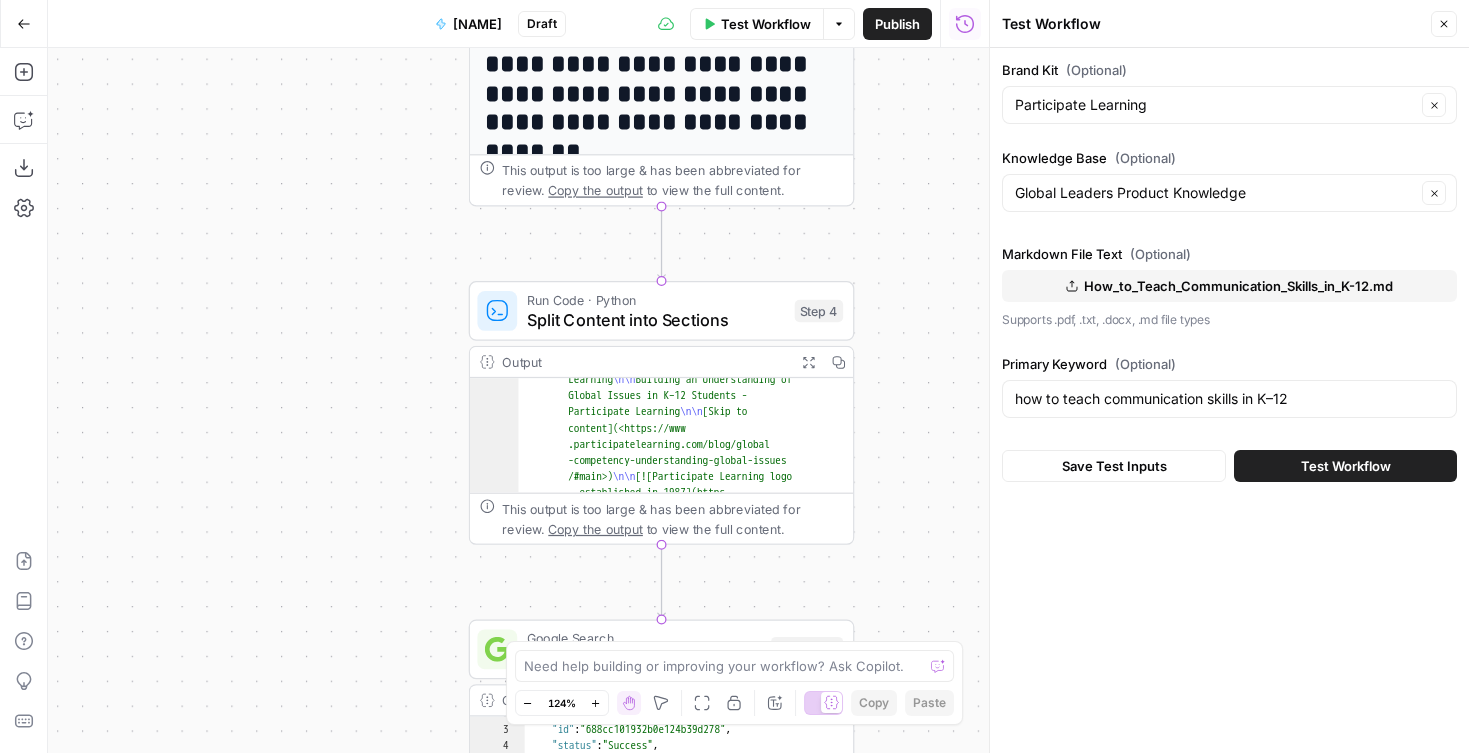 scroll, scrollTop: 65, scrollLeft: 0, axis: vertical 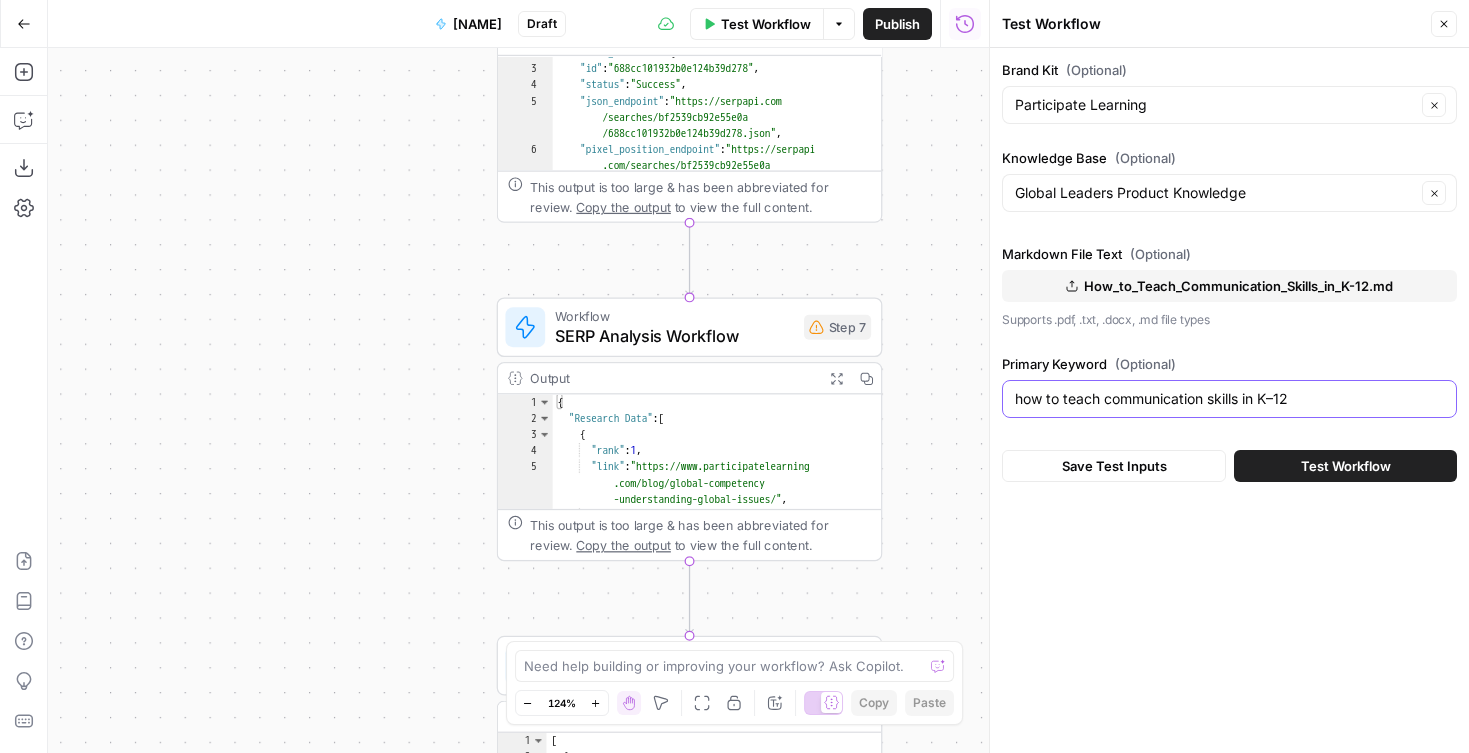 click on "how to teach communication skills in K–12" at bounding box center (1229, 399) 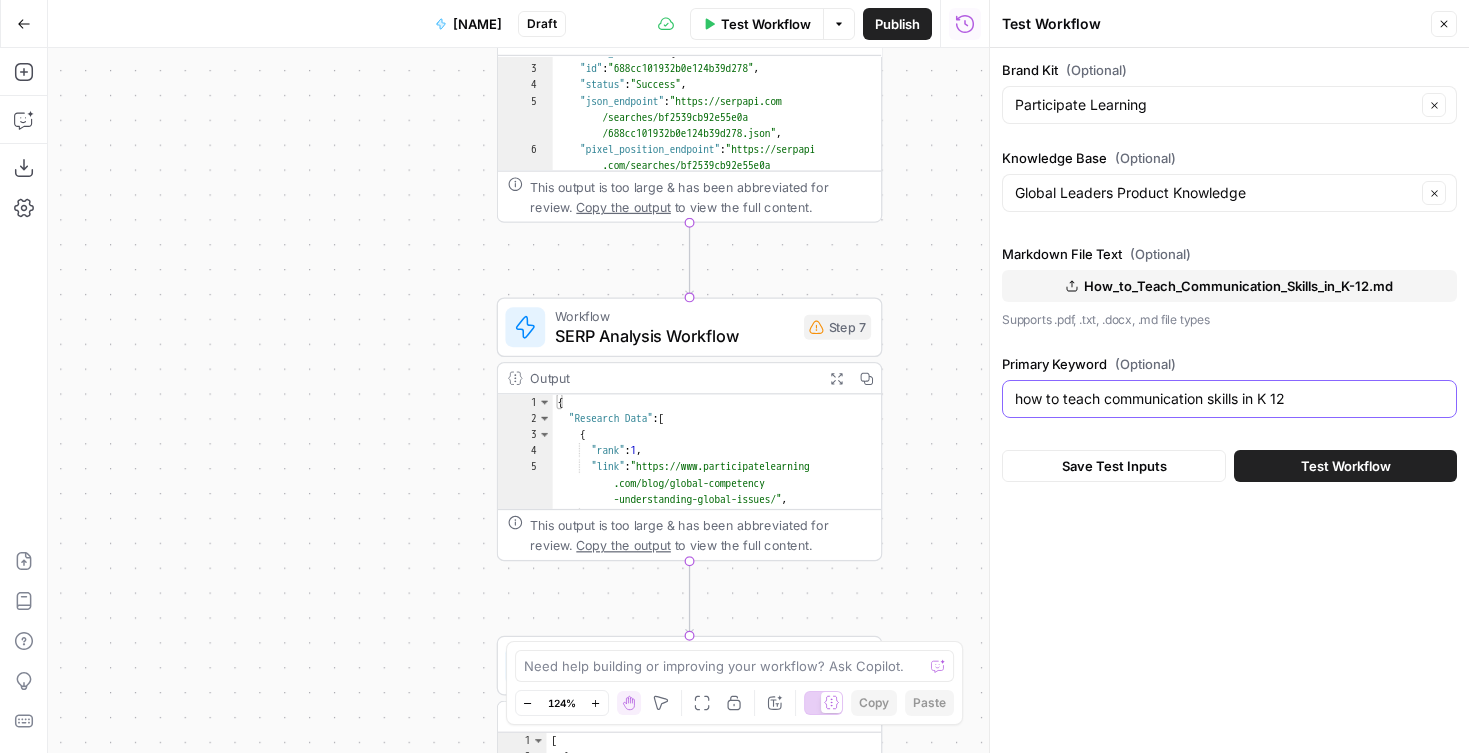 type on "how to teach communication skills in K 12" 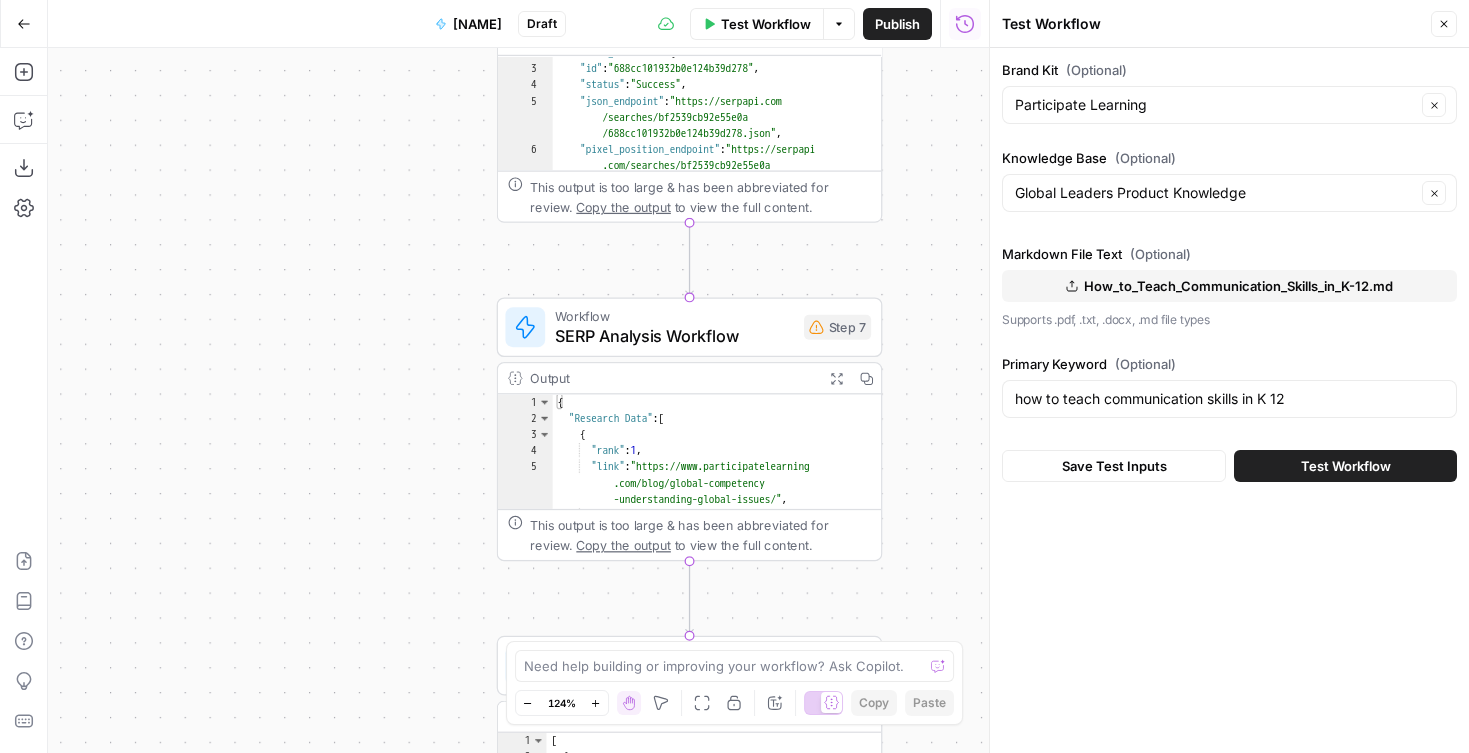 click on "Brand Kit   (Optional) Participate Learning Clear Knowledge Base   (Optional) Global Leaders Product Knowledge Clear Markdown File Text   (Optional) How_to_Teach_Communication_Skills_in_K-12.md Supports .pdf, .txt, .docx, .md file types Primary Keyword   (Optional) how to teach communication skills in K 12 Save Test Inputs Test Workflow" at bounding box center (1229, 271) 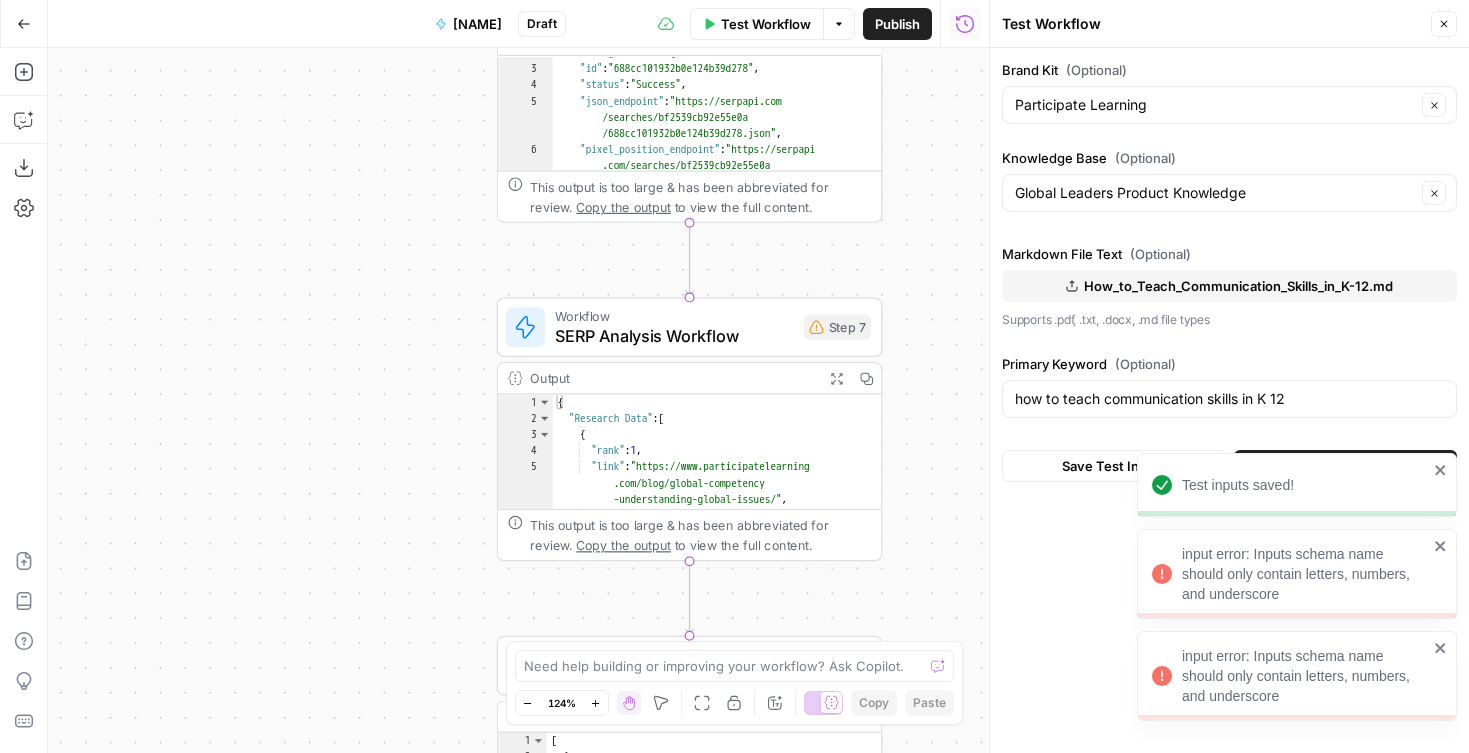 click on "input error: Inputs schema name should only contain letters, numbers, and underscore" at bounding box center [1305, 676] 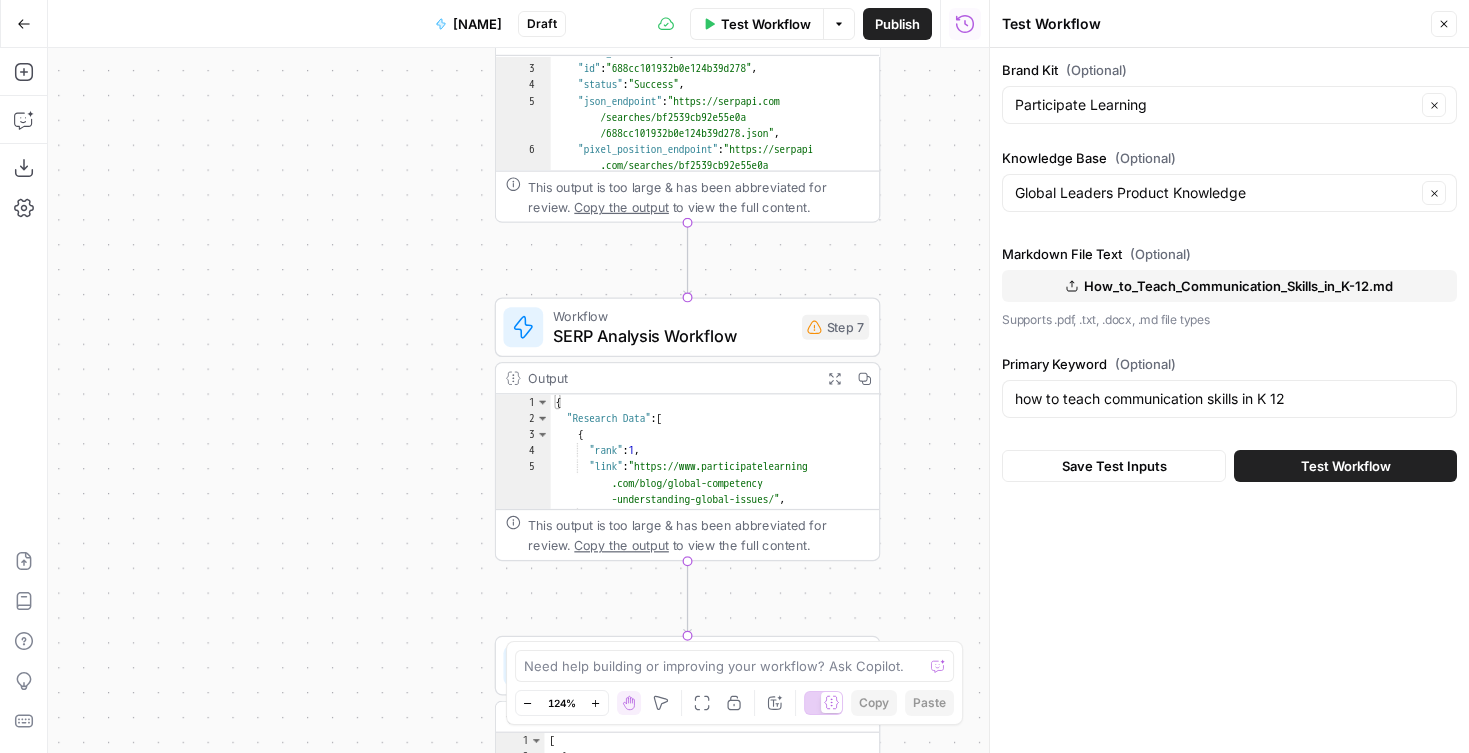 click on "How_to_Teach_Communication_Skills_in_K-12.md" at bounding box center [1229, 286] 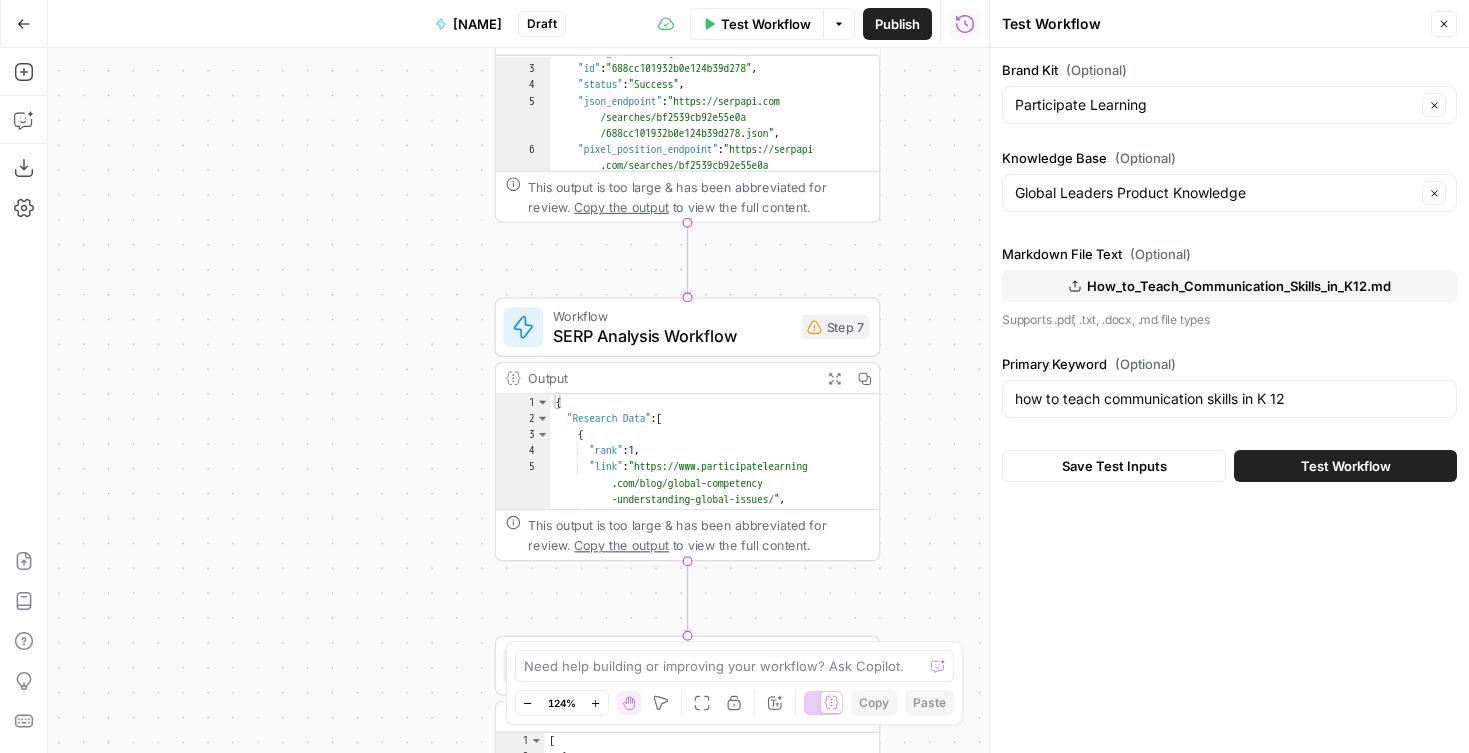 click on "Test Workflow" at bounding box center (1346, 466) 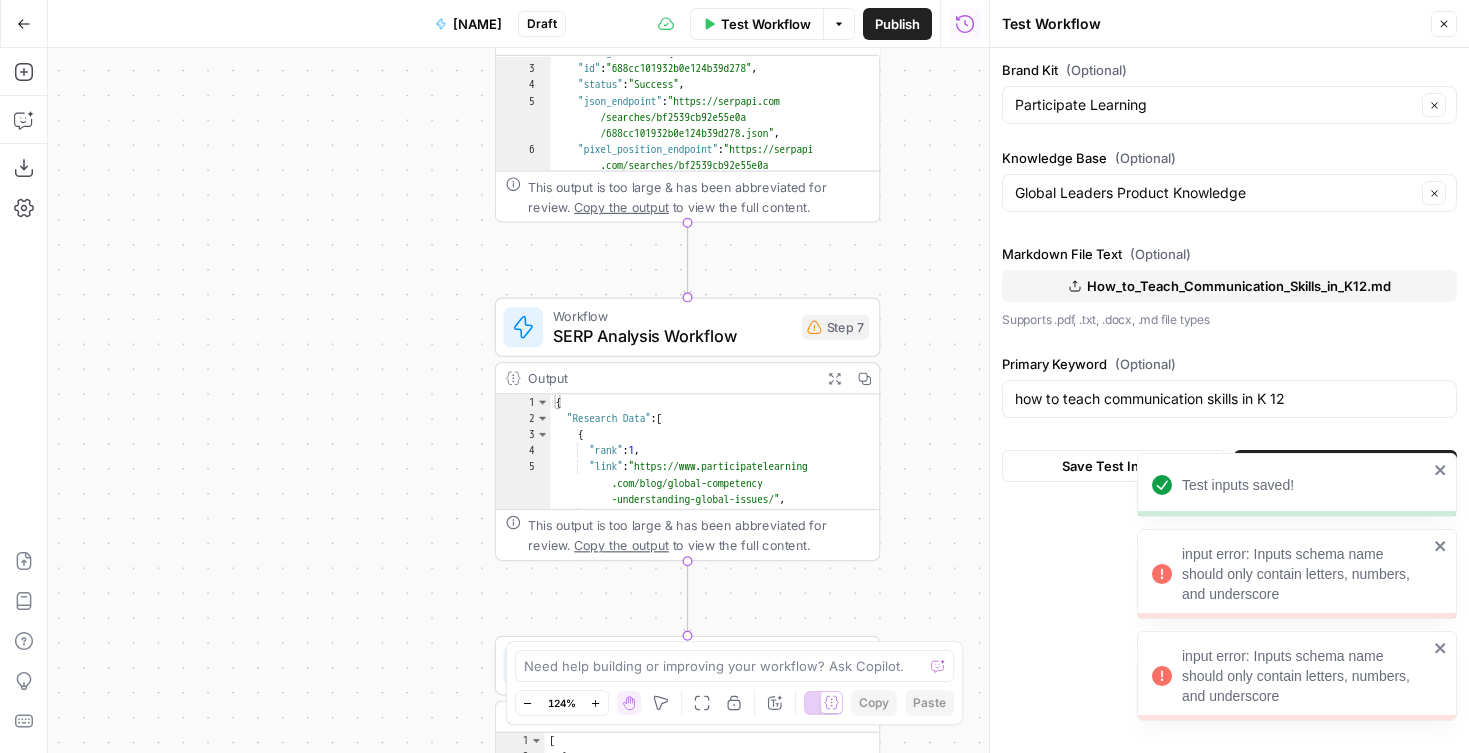 click 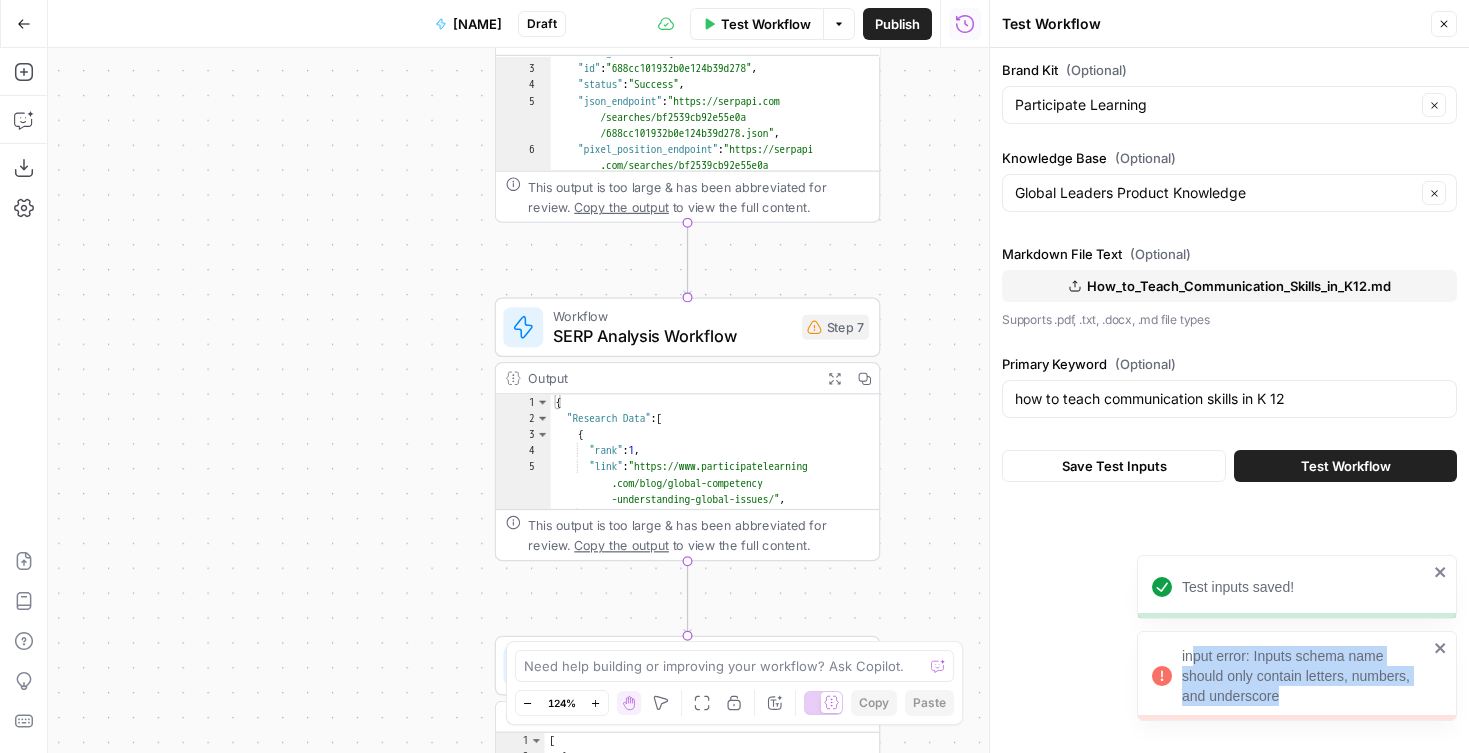 drag, startPoint x: 1190, startPoint y: 658, endPoint x: 1307, endPoint y: 695, distance: 122.711044 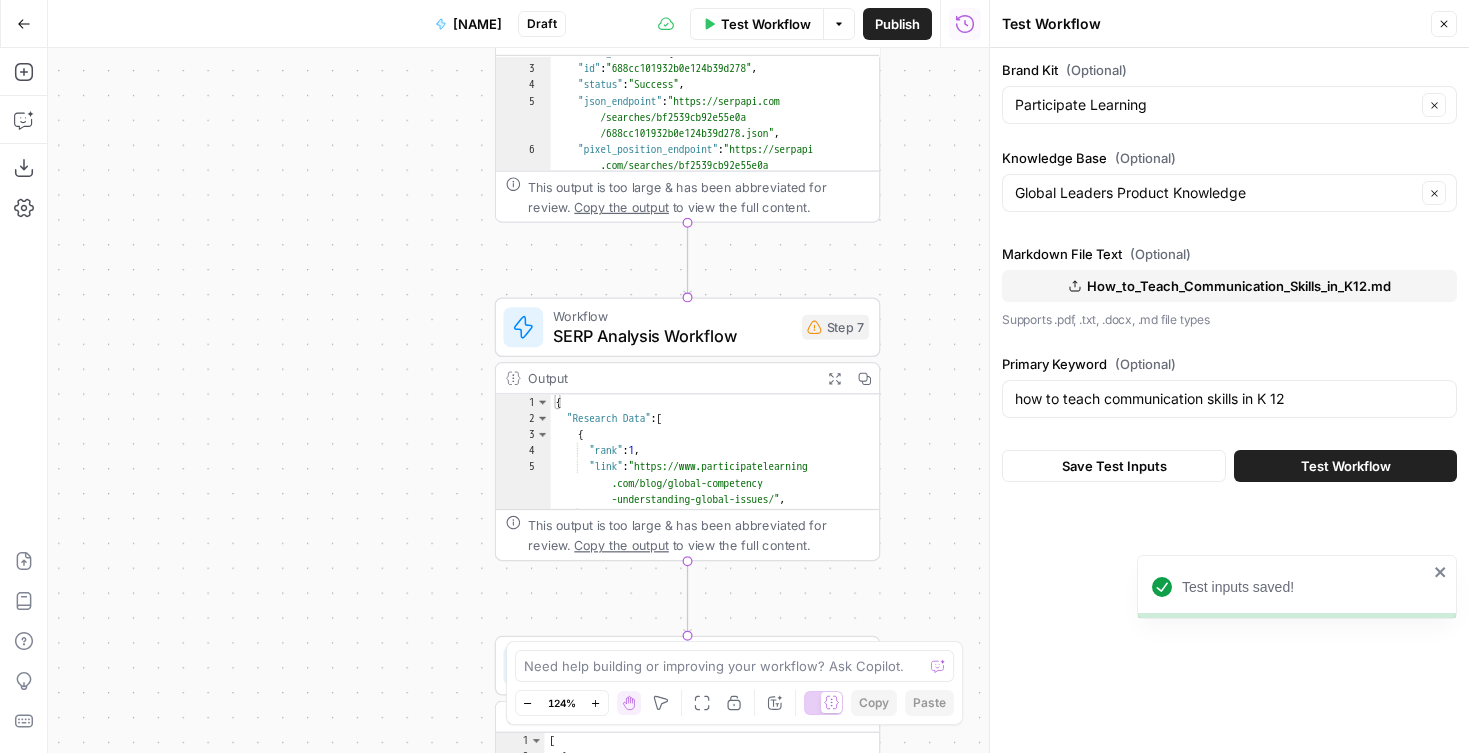 copy on "put error: Inputs schema name should only contain letters, numbers, and underscore" 